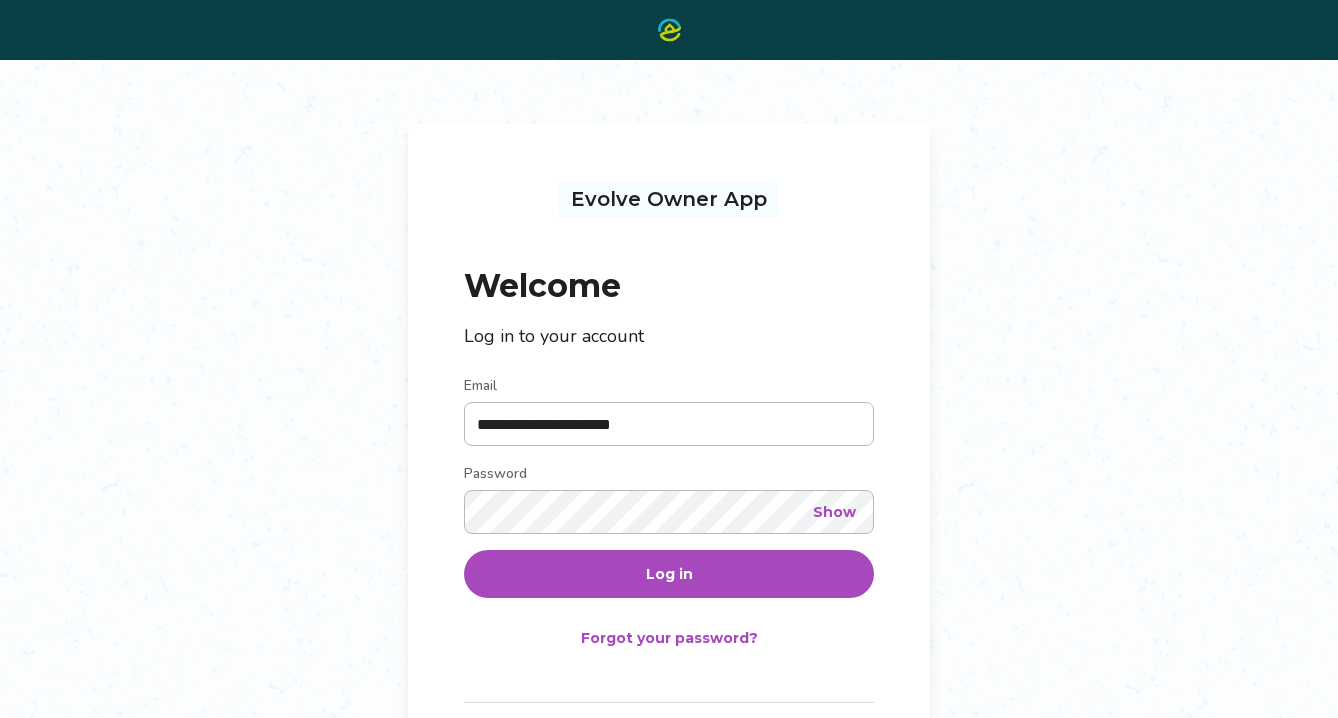 scroll, scrollTop: 0, scrollLeft: 0, axis: both 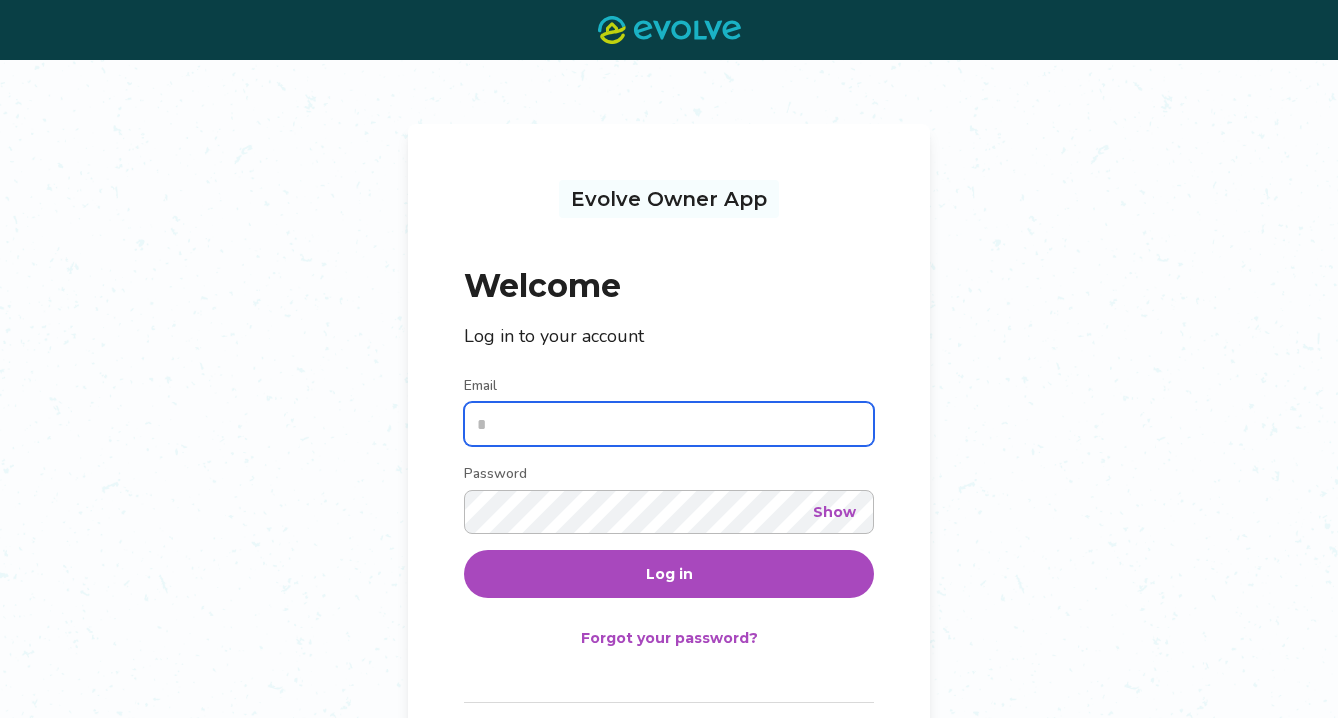 type on "**********" 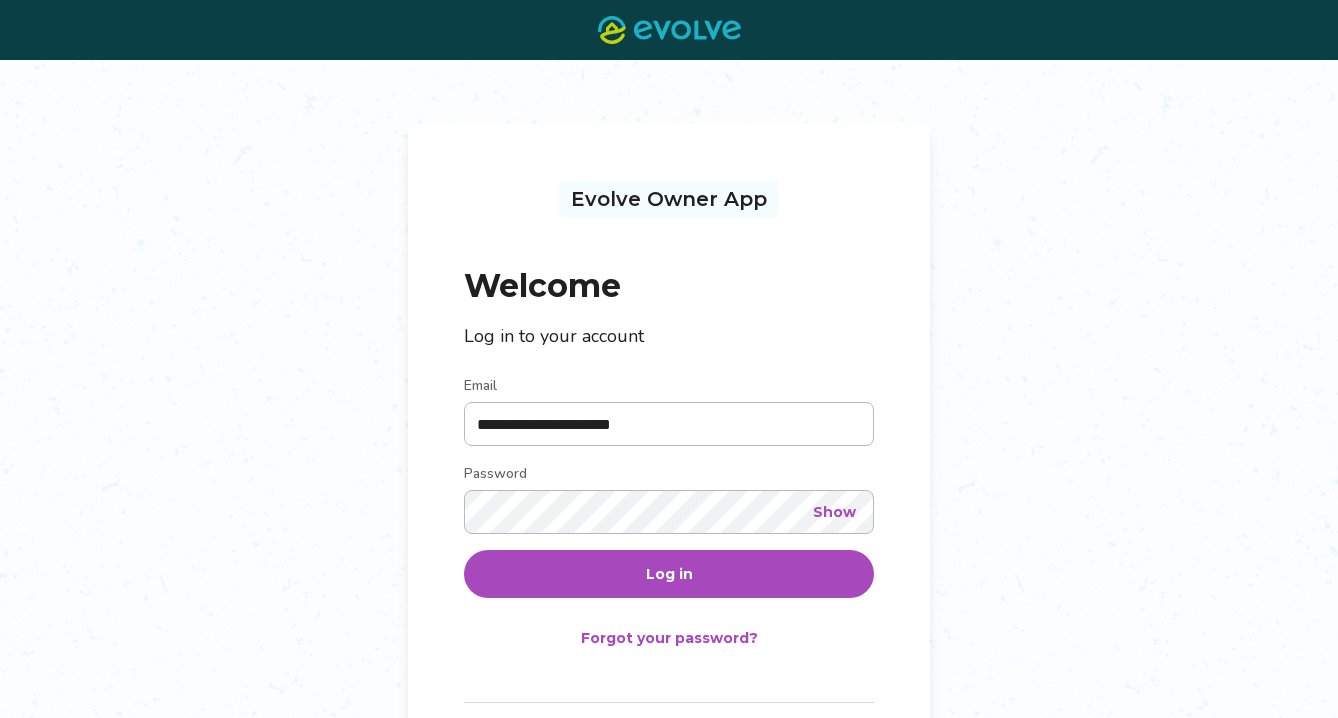 click on "Log in" at bounding box center [669, 574] 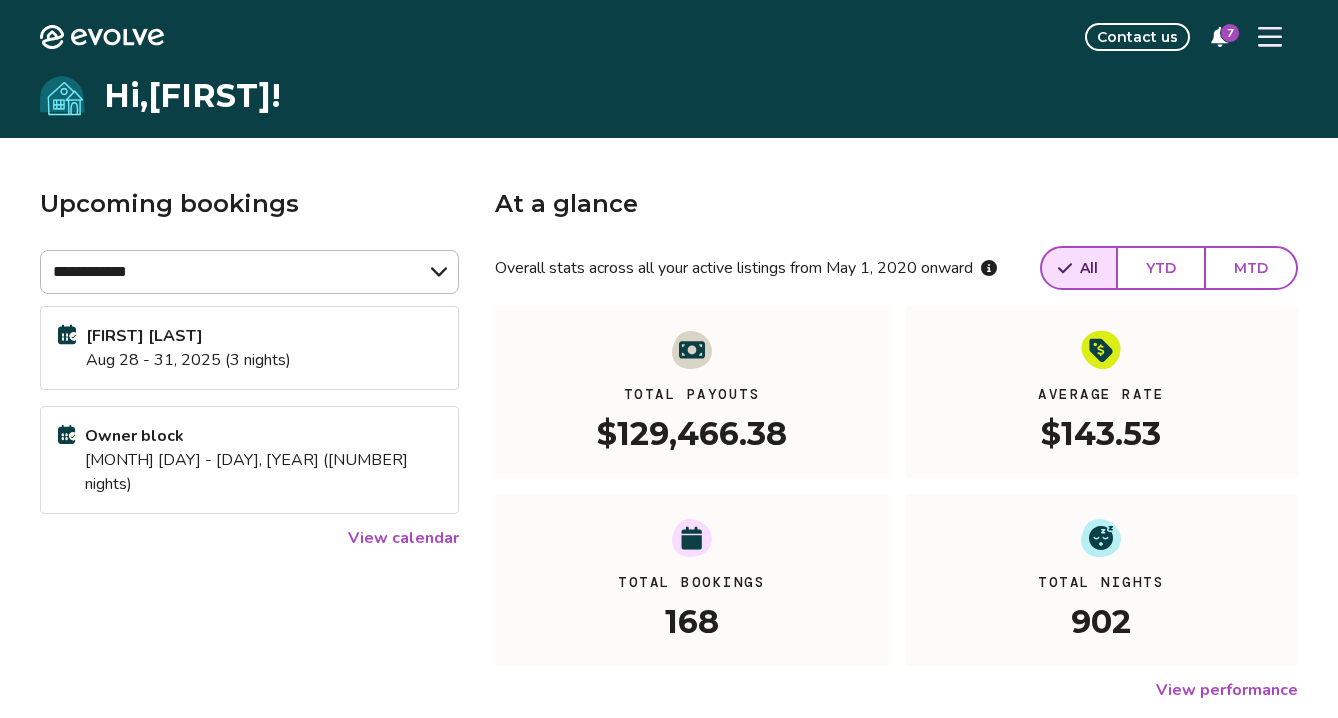 click 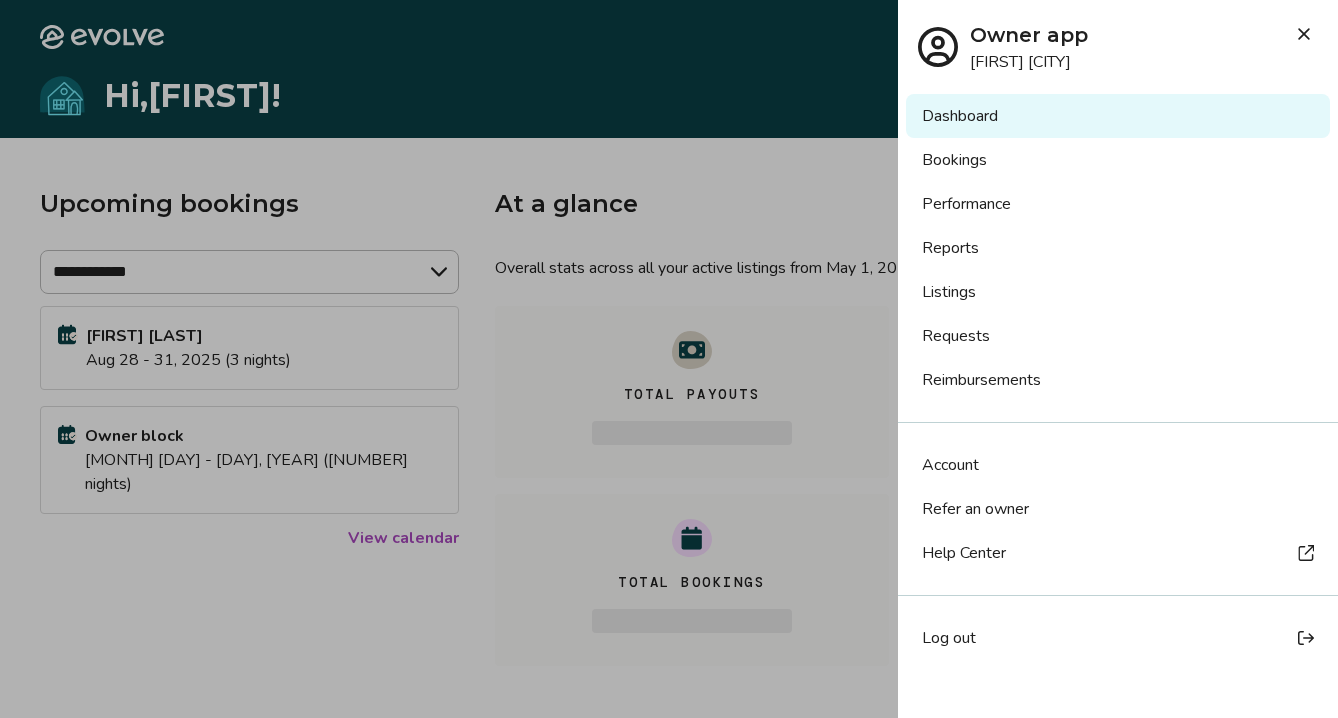 click on "Bookings" at bounding box center (1118, 160) 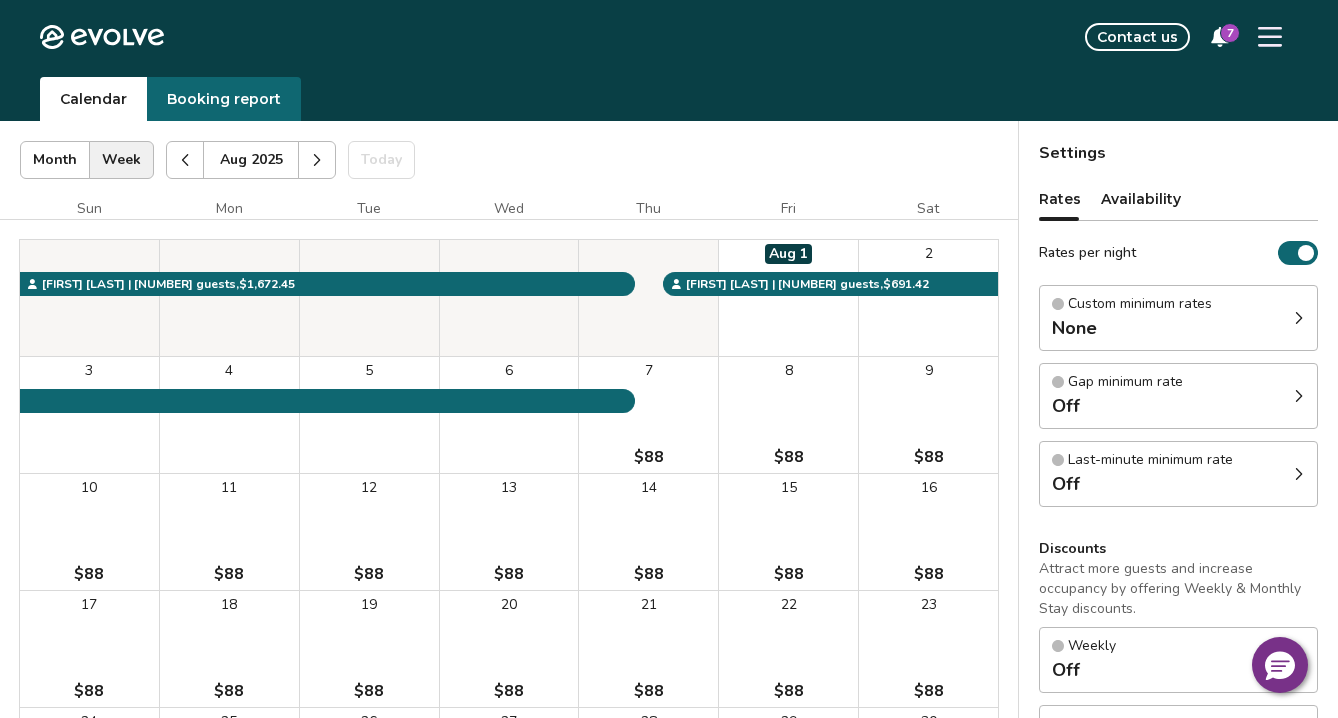 scroll, scrollTop: 0, scrollLeft: 0, axis: both 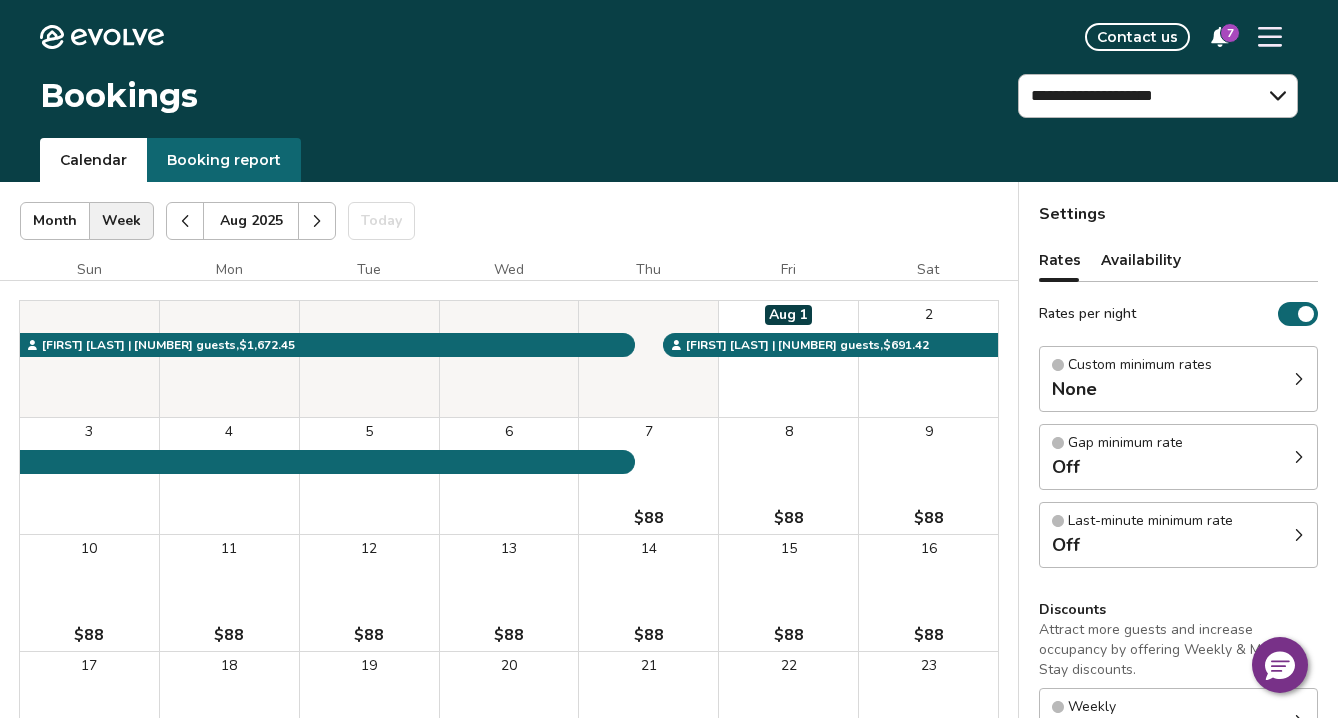 click 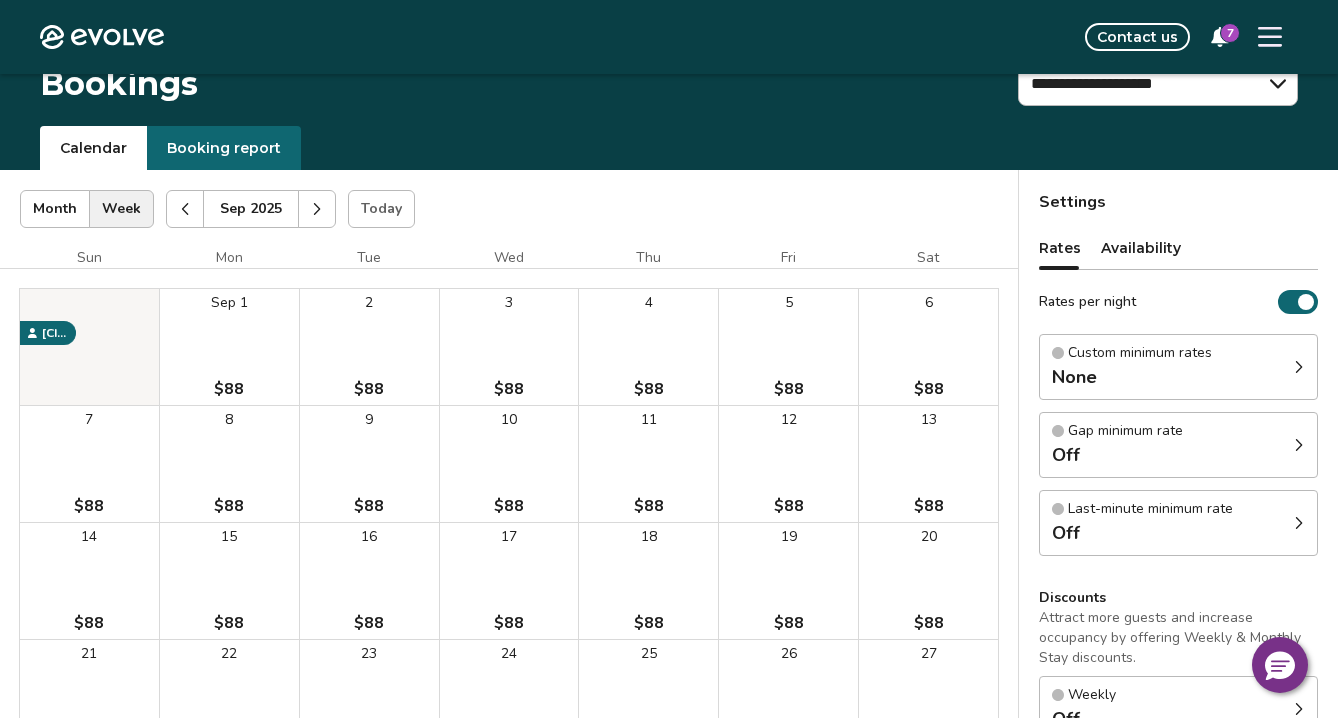 scroll, scrollTop: 9, scrollLeft: 0, axis: vertical 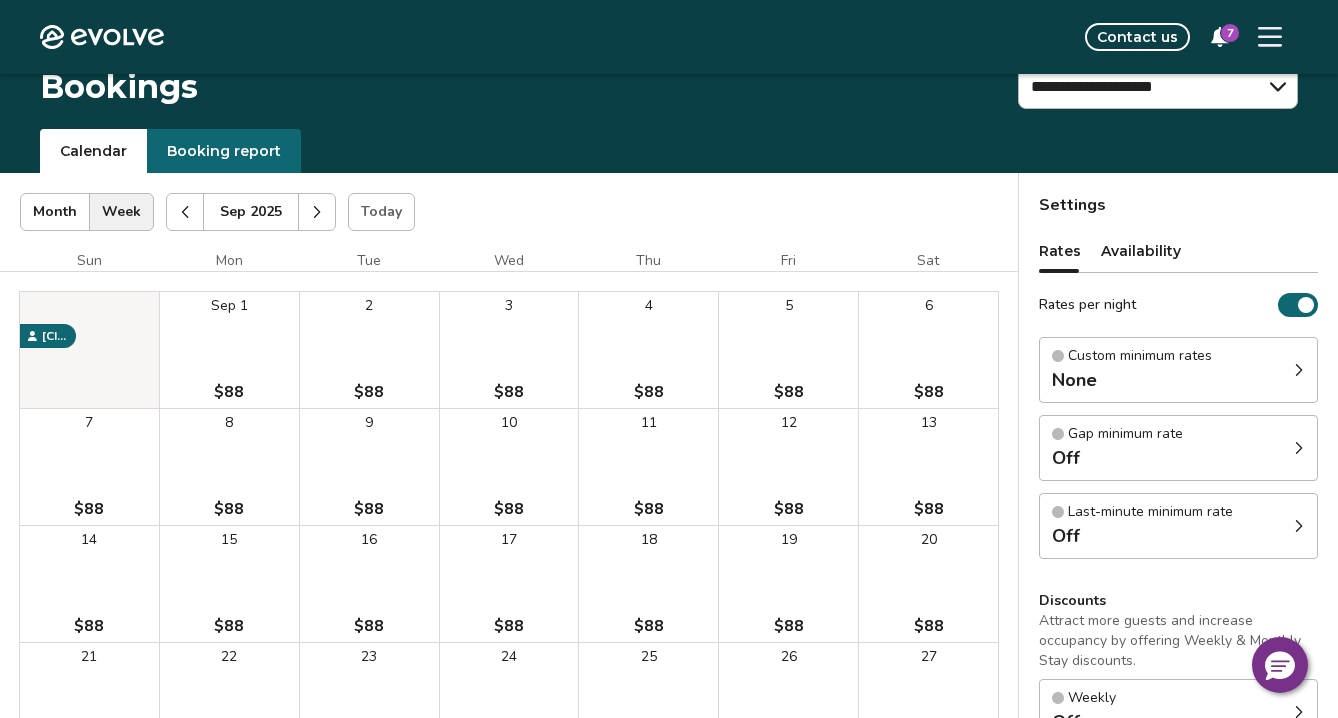 click 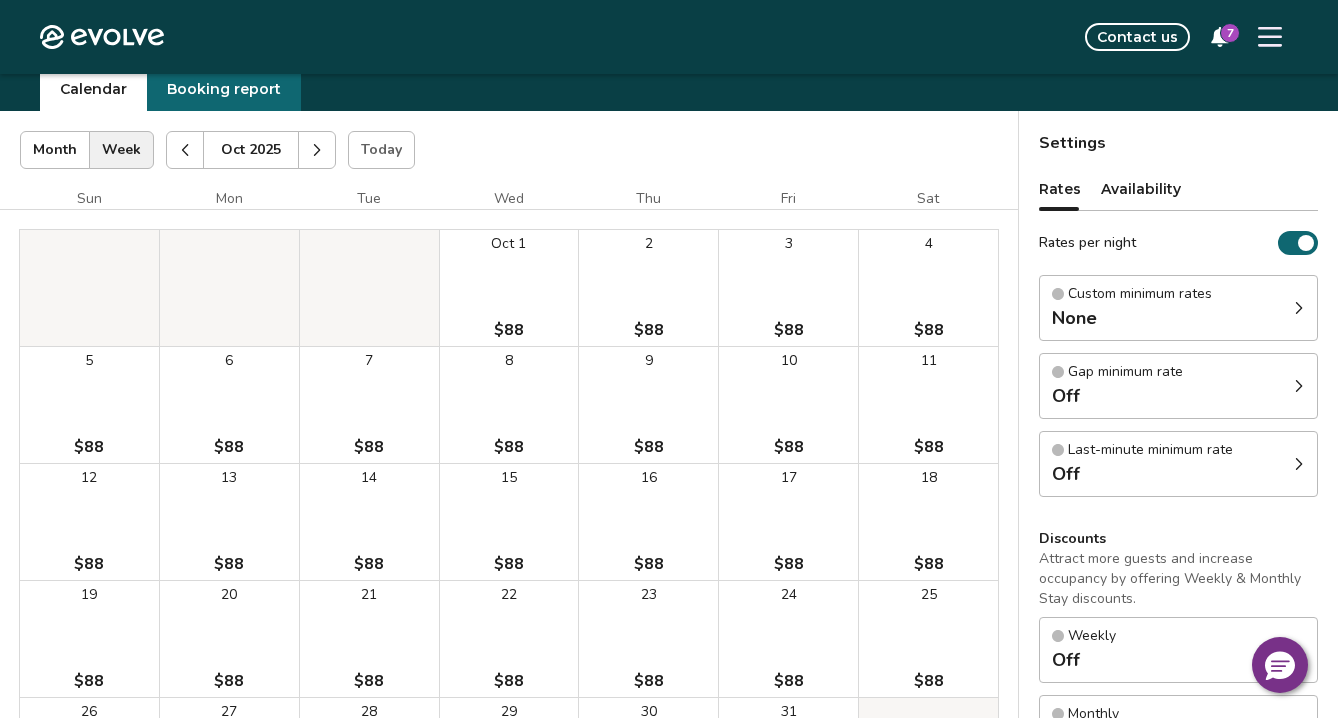 scroll, scrollTop: 0, scrollLeft: 0, axis: both 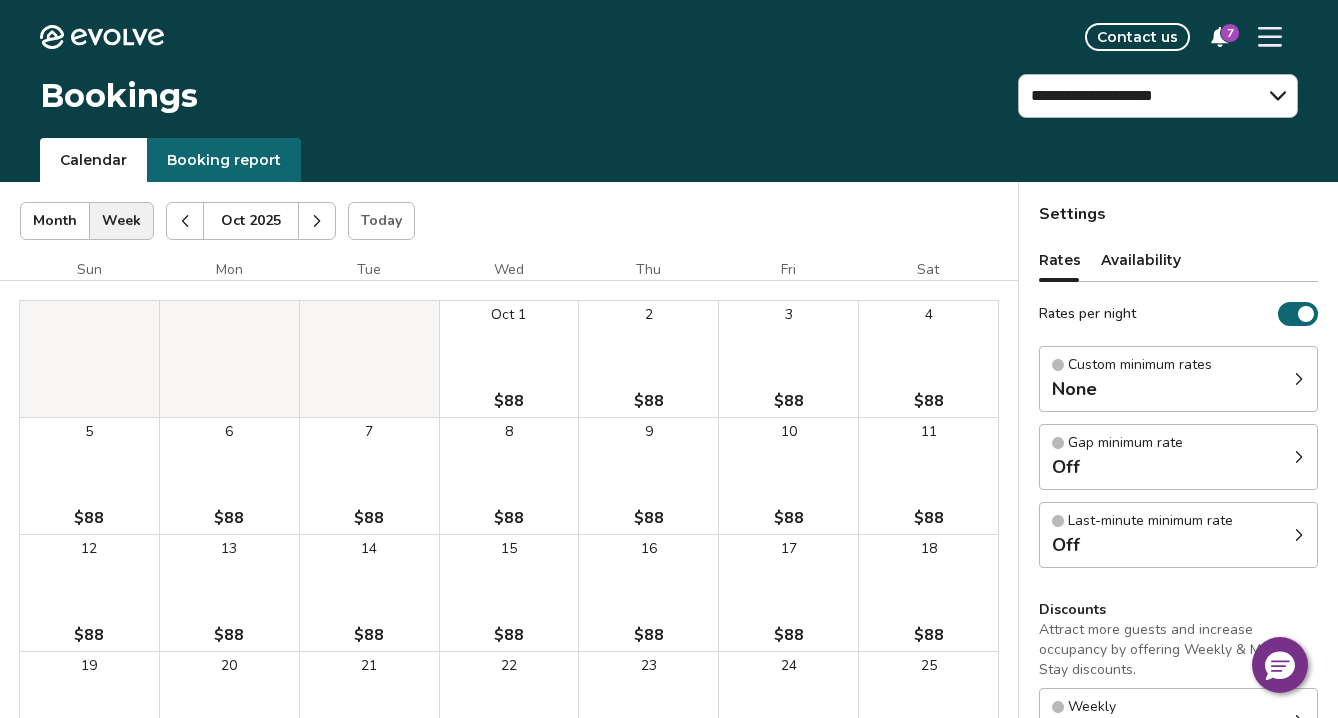 click 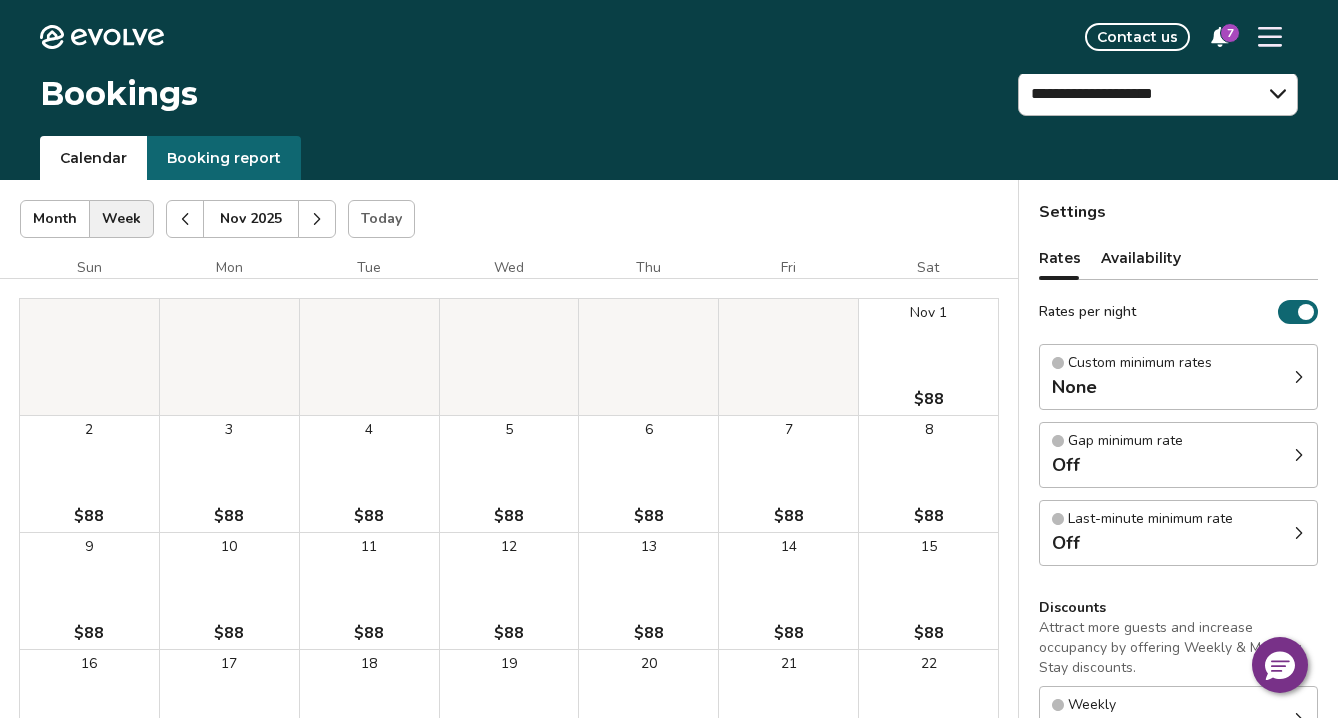 scroll, scrollTop: 0, scrollLeft: 0, axis: both 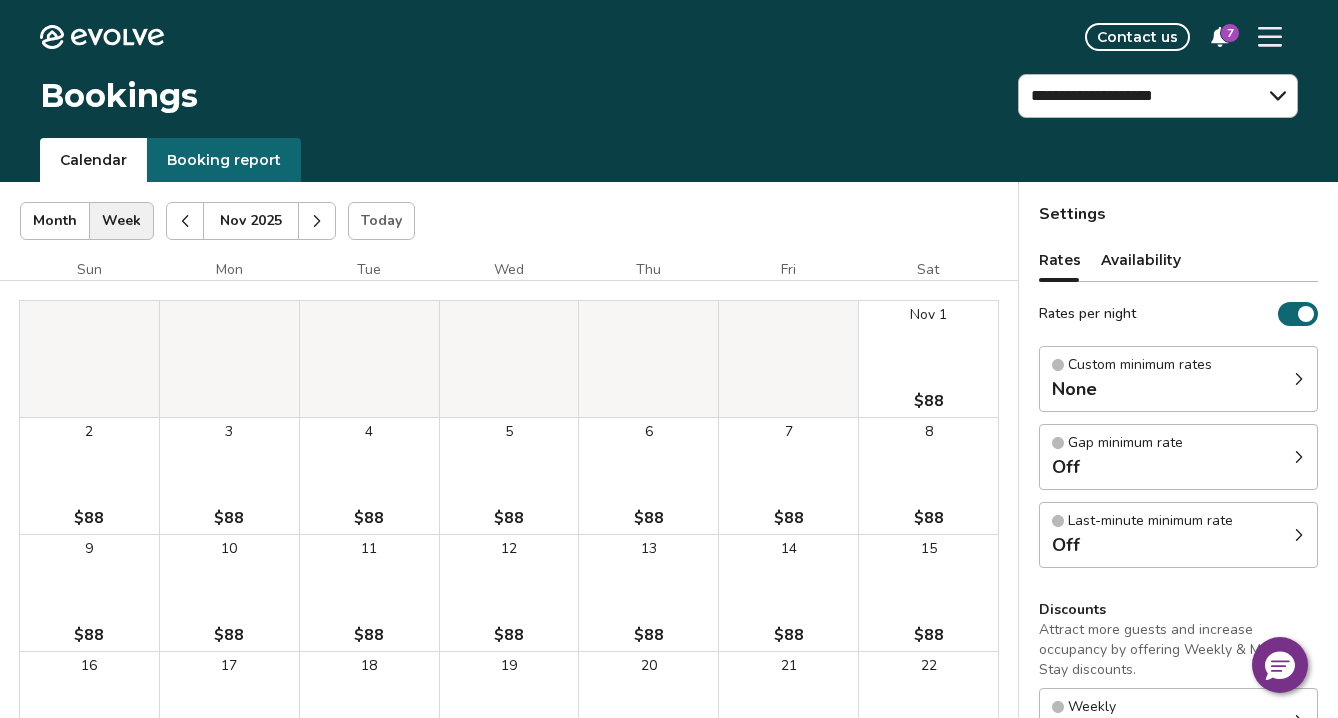 click 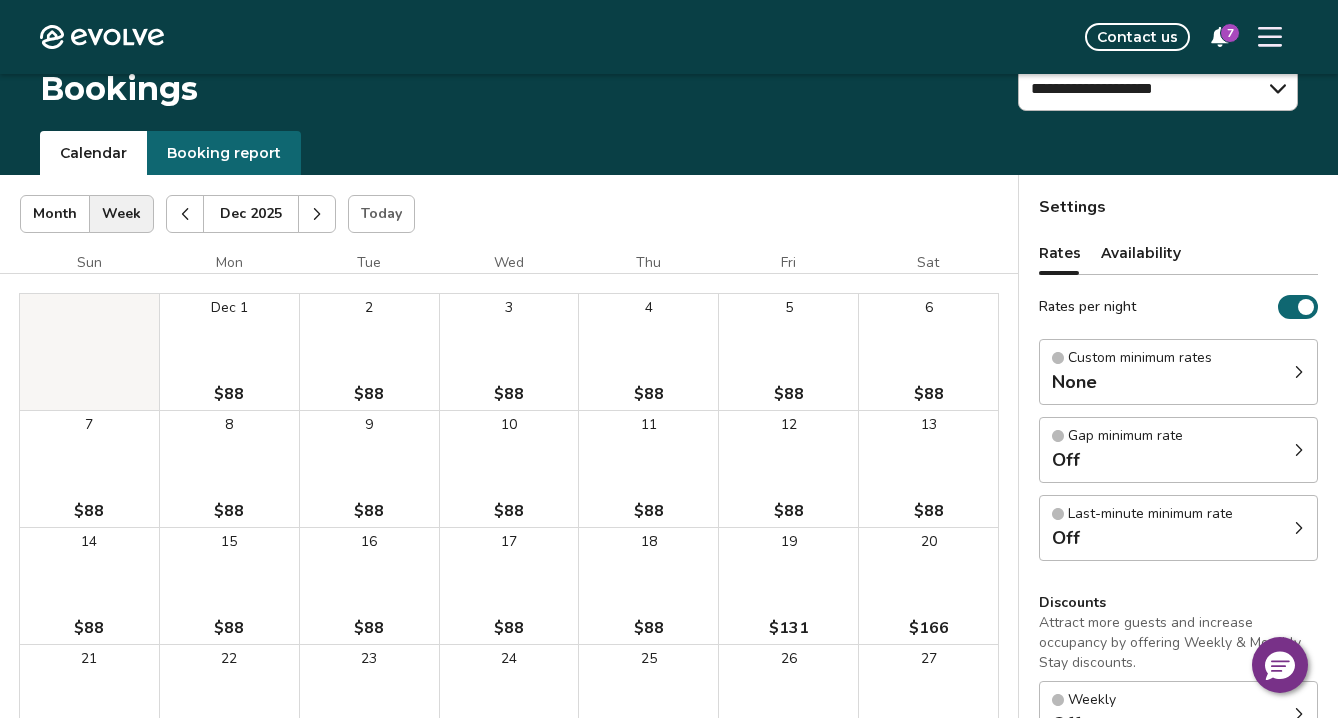 scroll, scrollTop: 5, scrollLeft: 0, axis: vertical 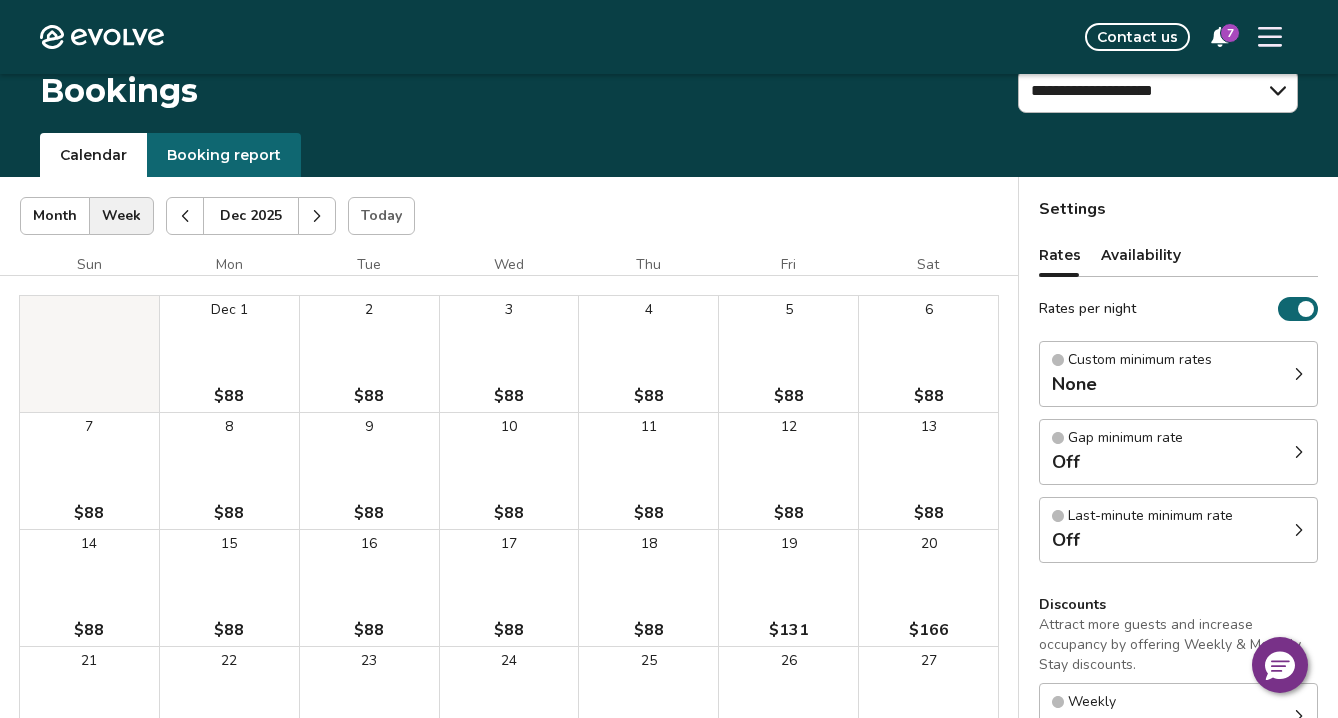 click 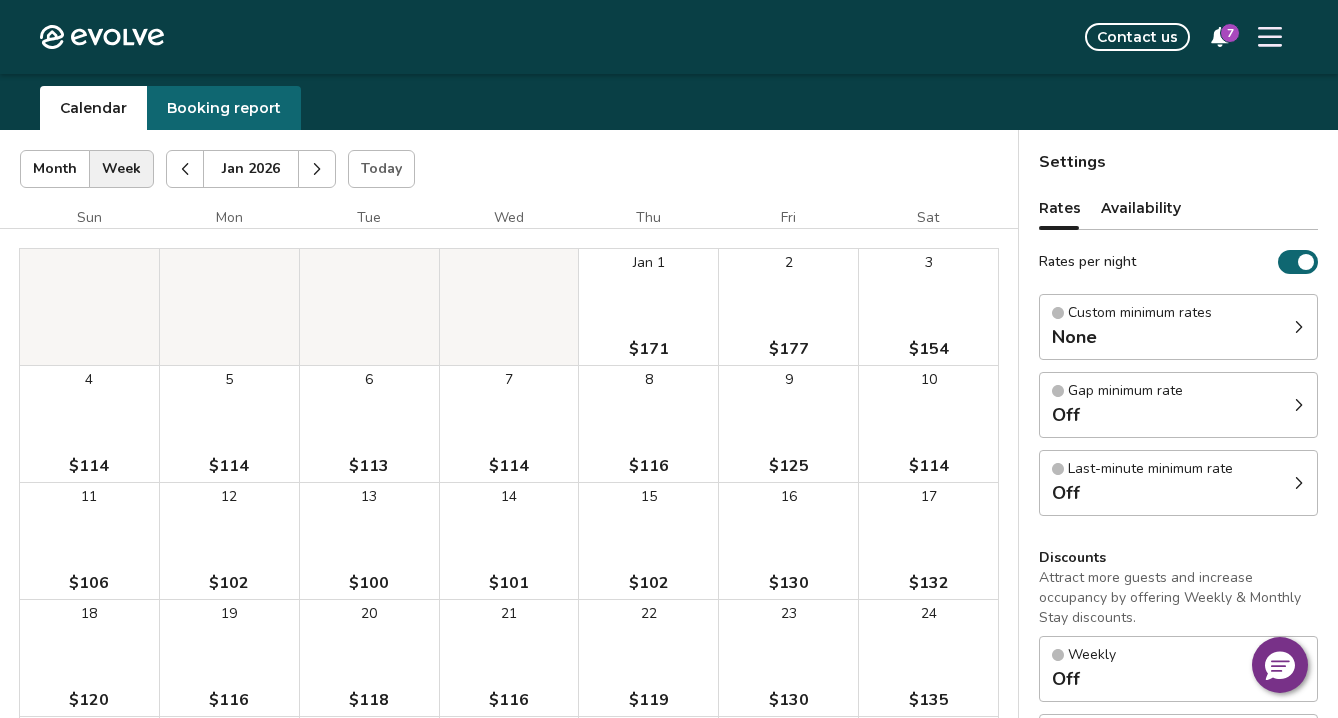 scroll, scrollTop: 0, scrollLeft: 0, axis: both 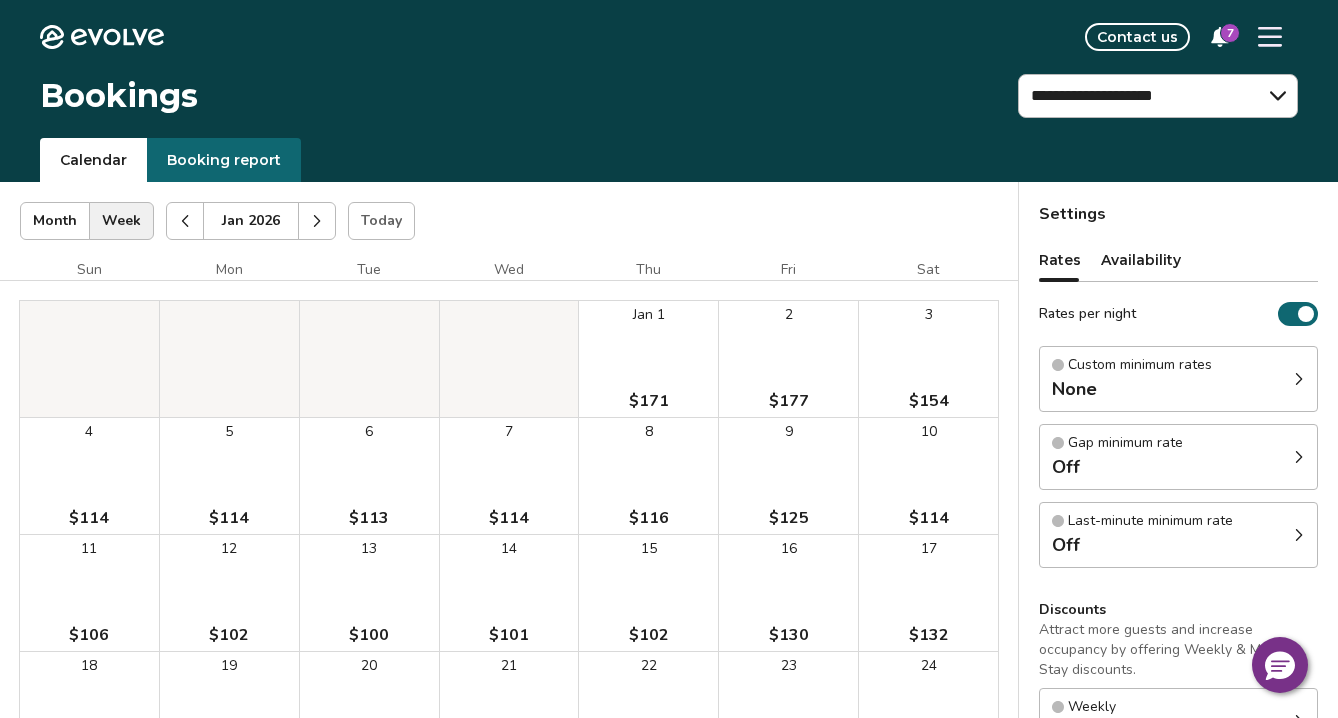 click 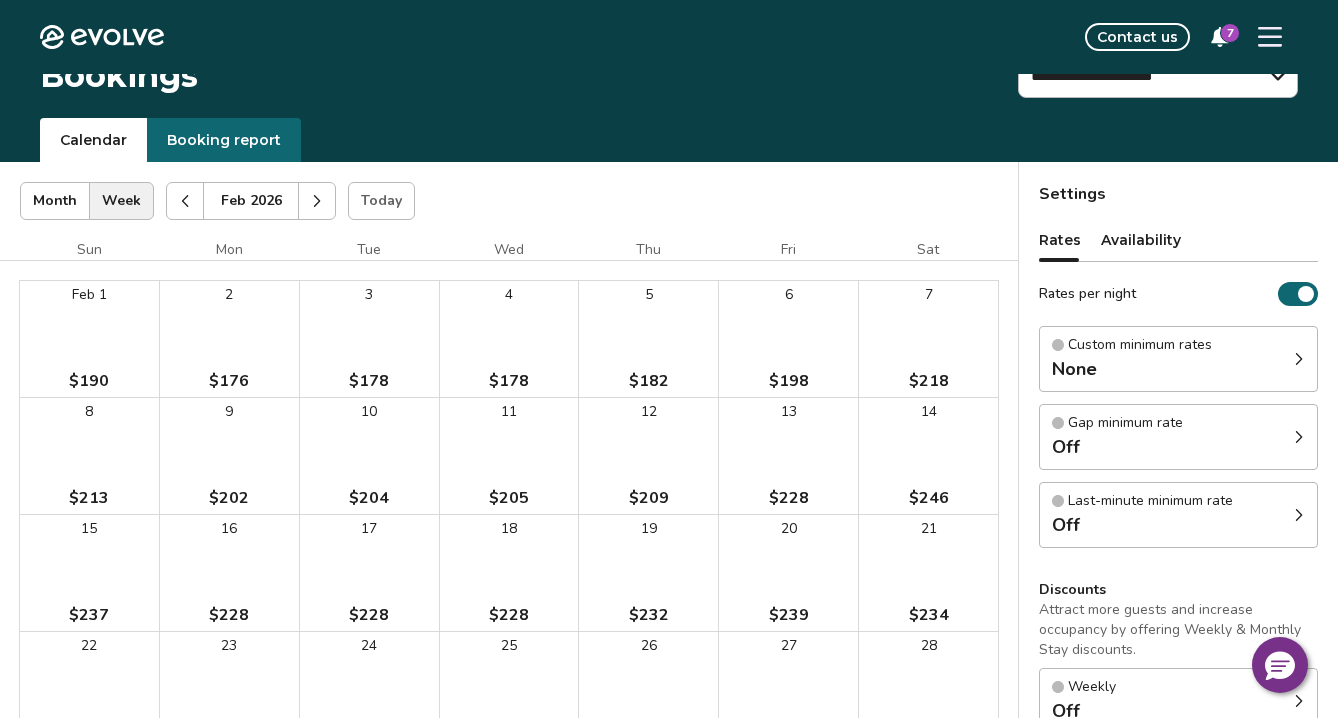 scroll, scrollTop: 0, scrollLeft: 0, axis: both 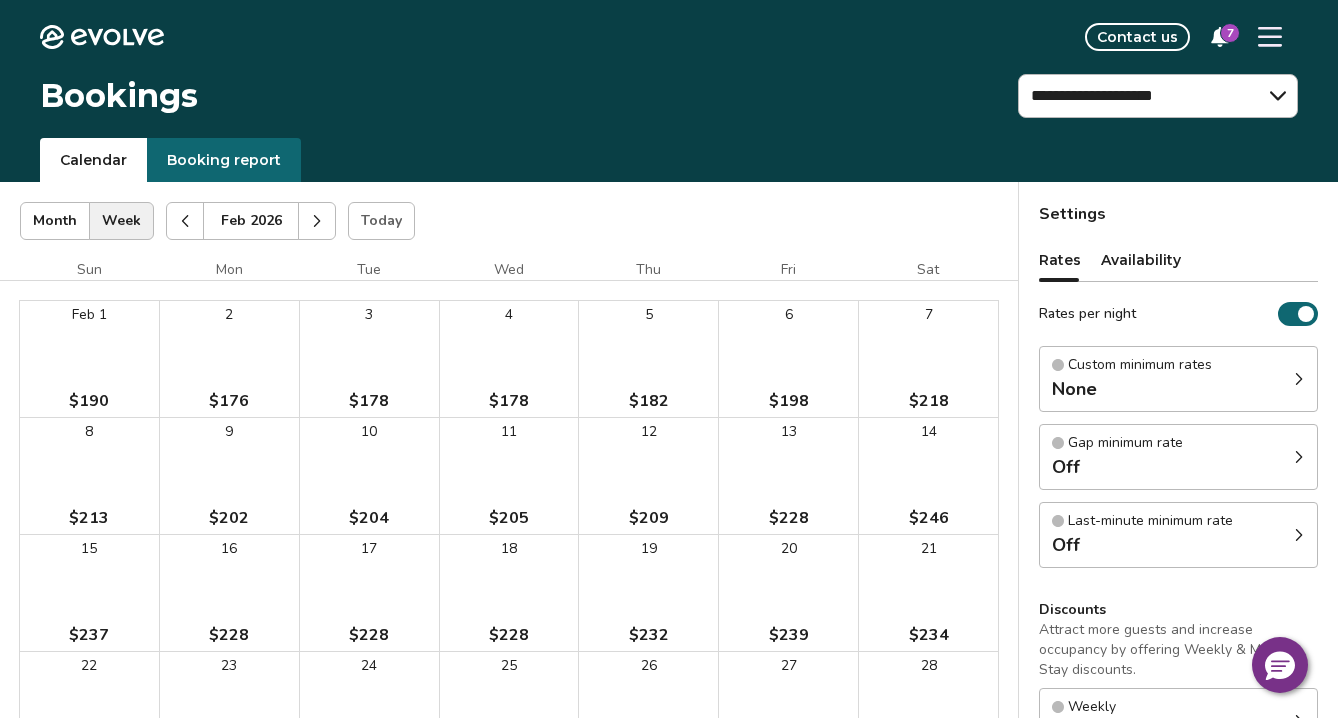 click 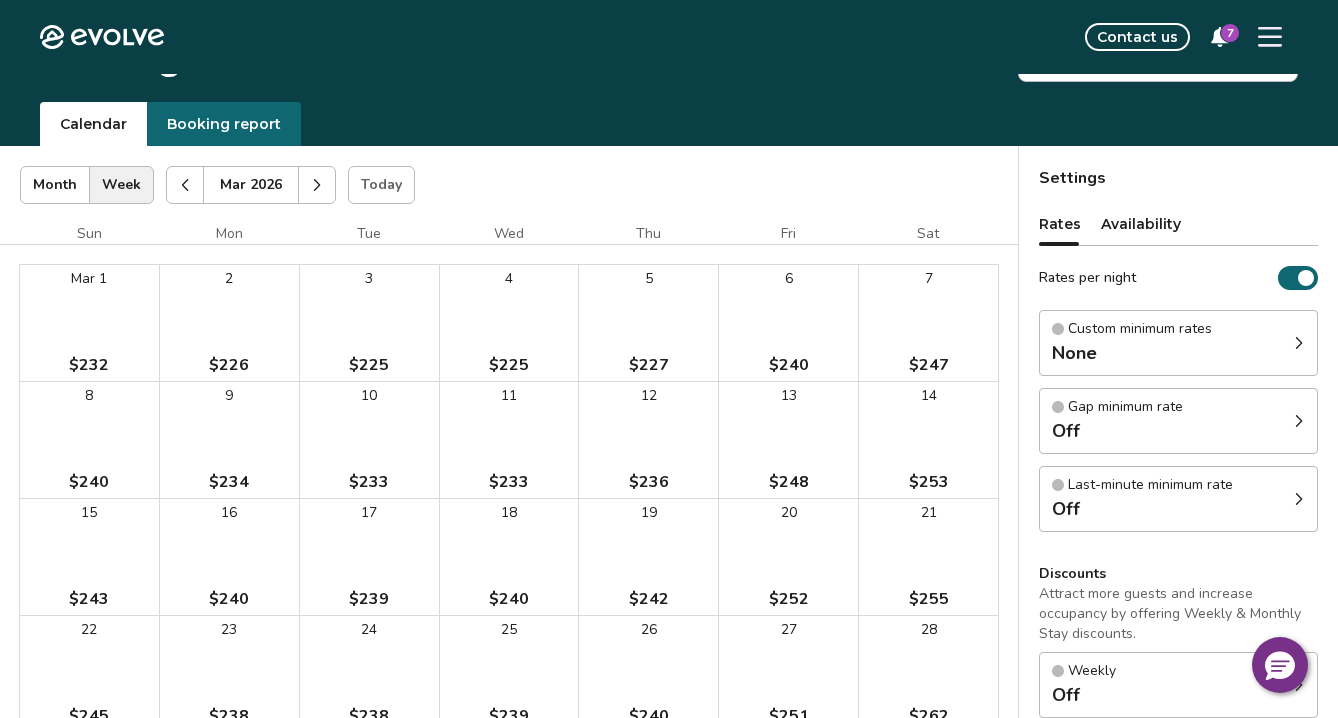 scroll, scrollTop: 0, scrollLeft: 0, axis: both 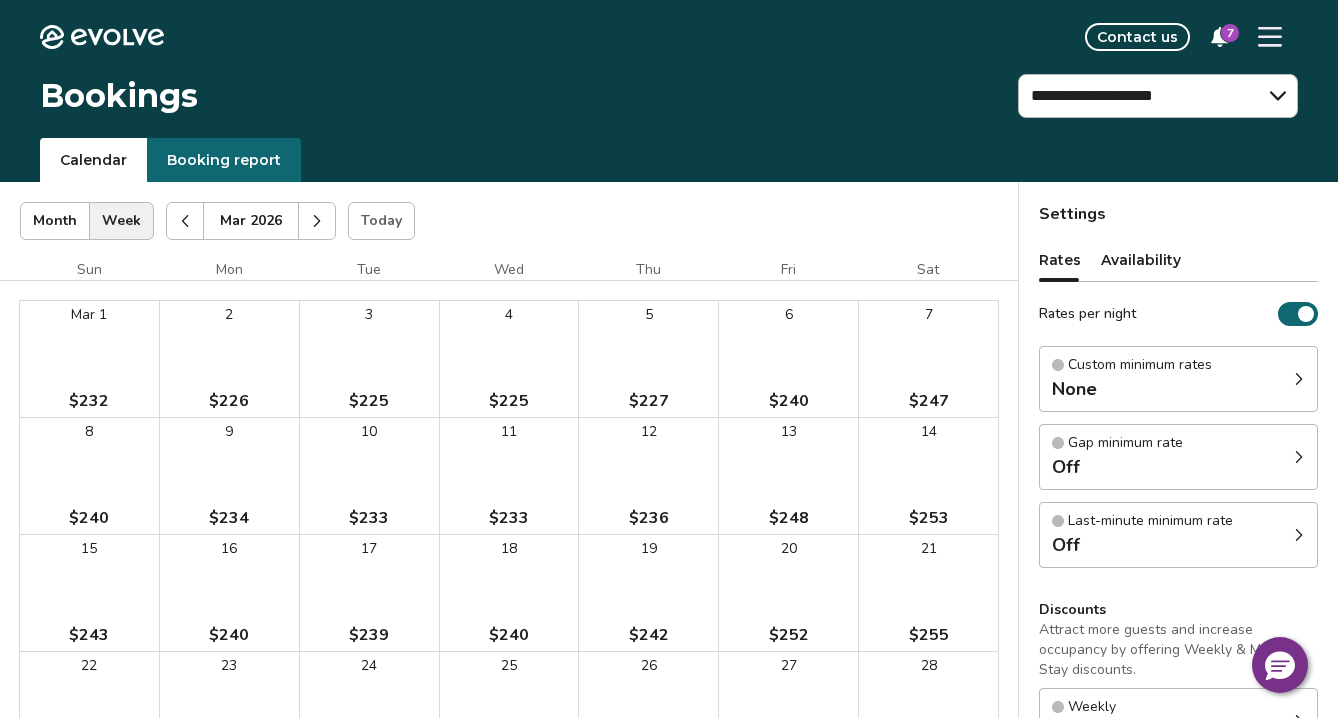 click 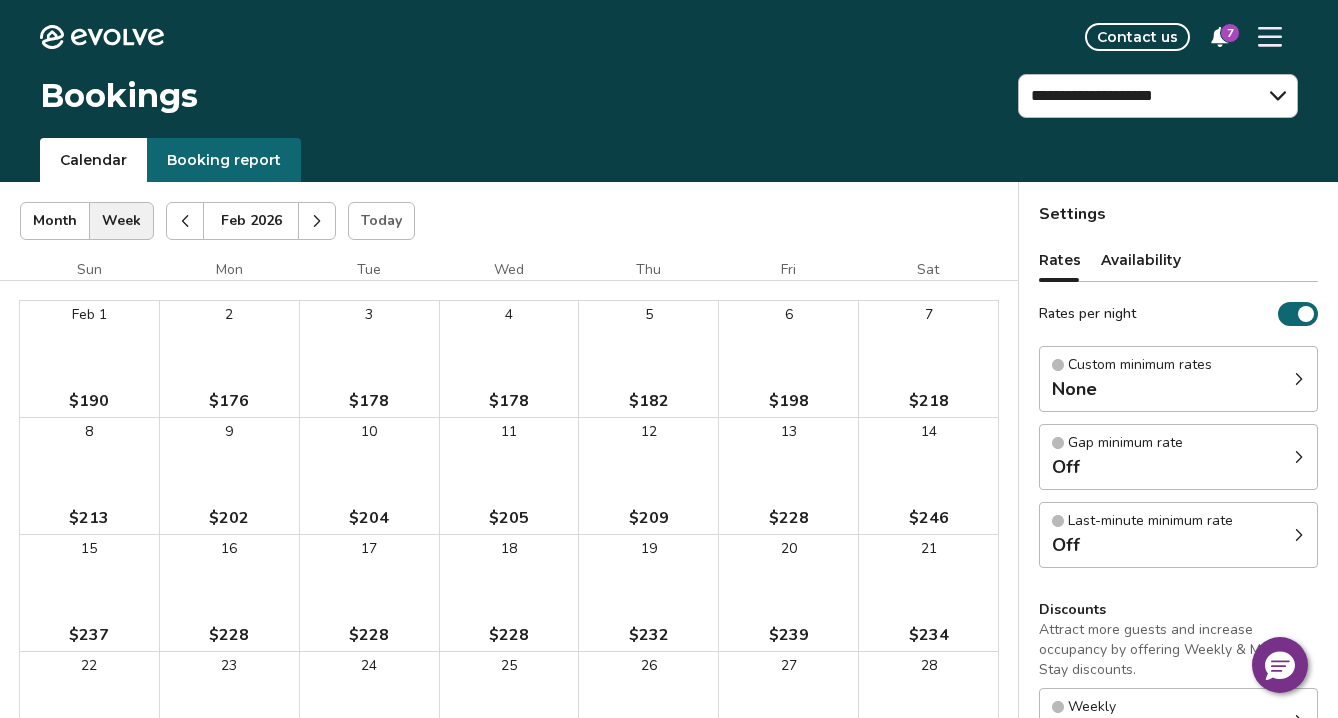 click at bounding box center [185, 221] 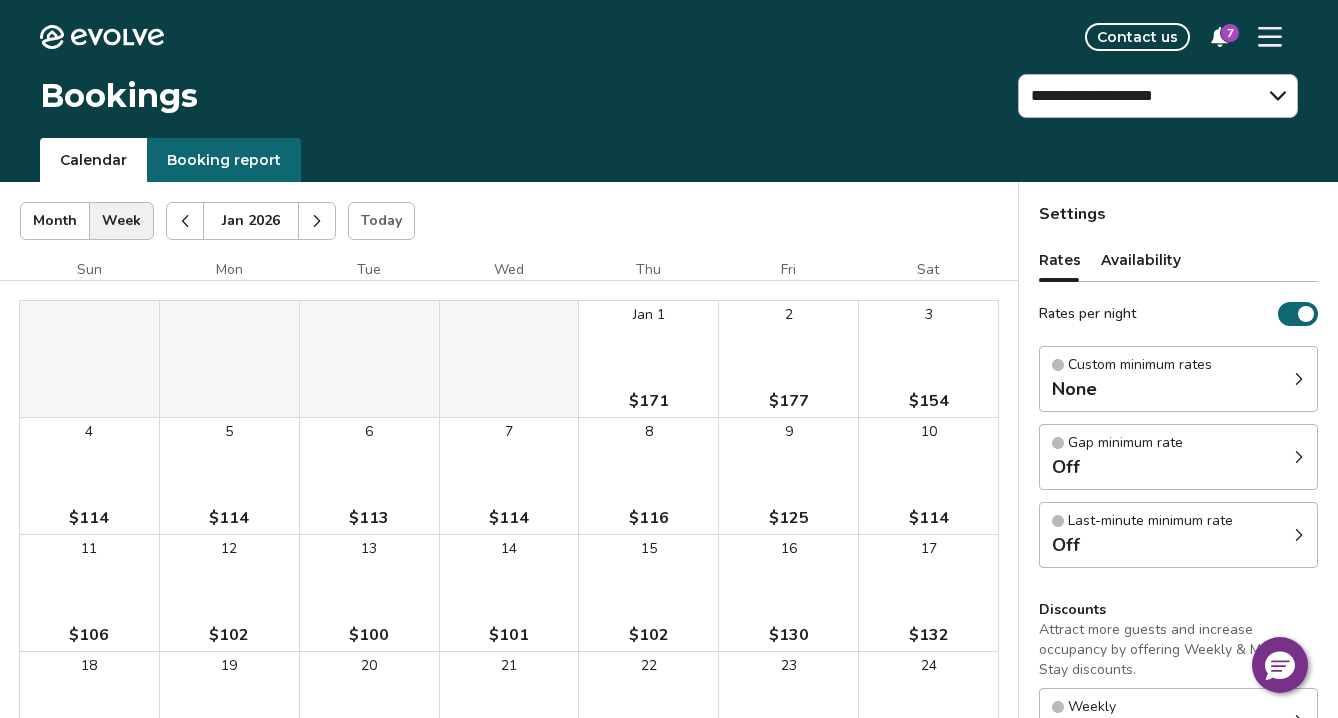 click at bounding box center [185, 221] 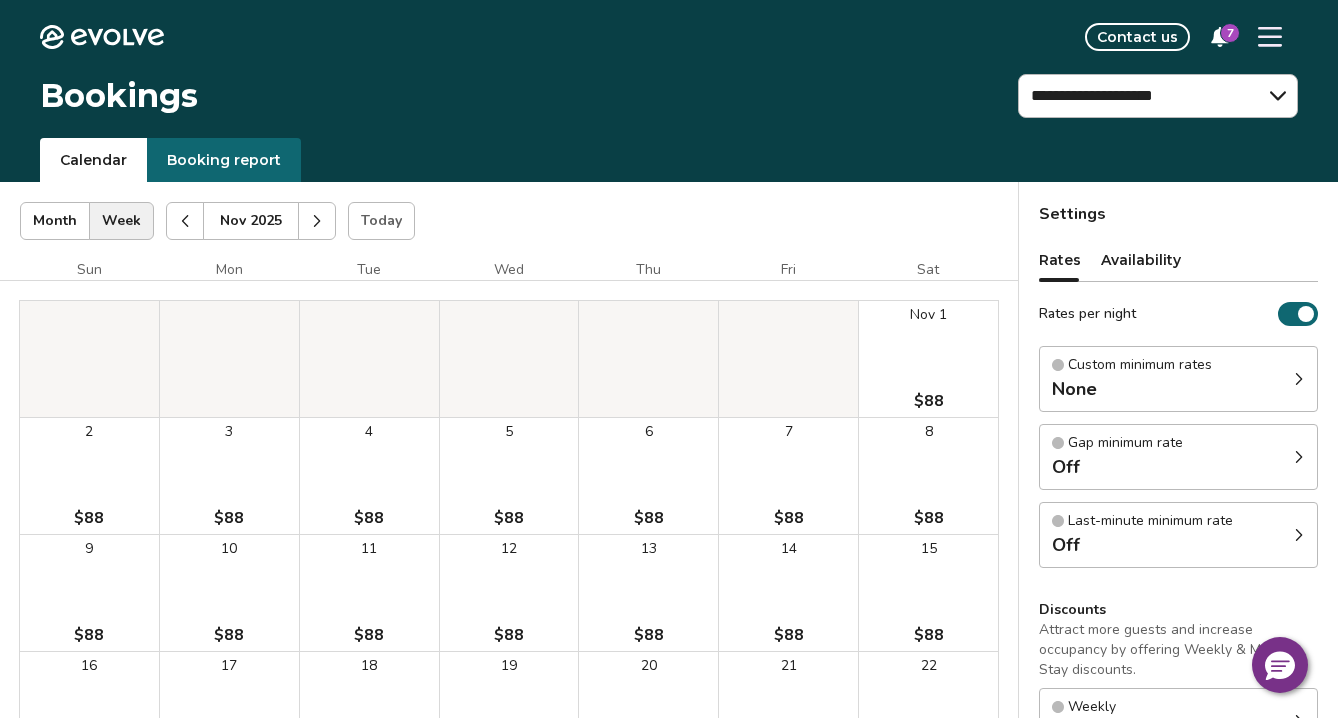 click 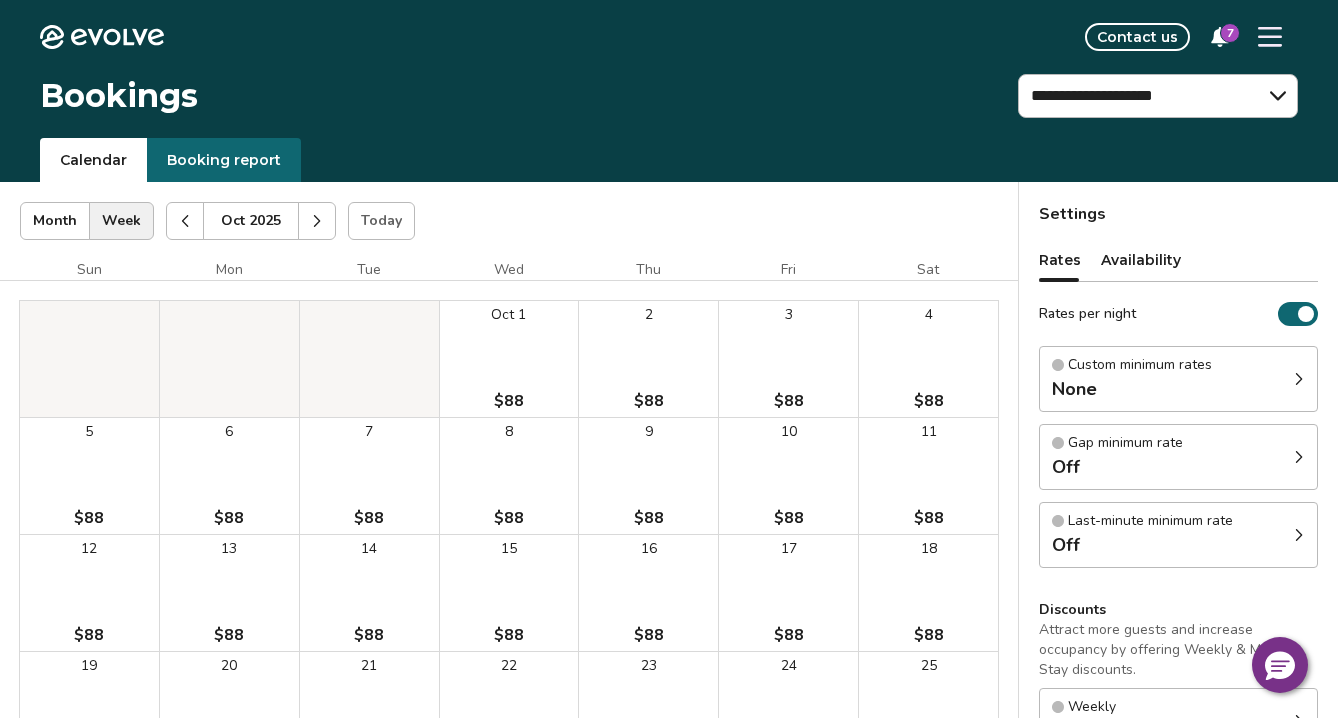 click 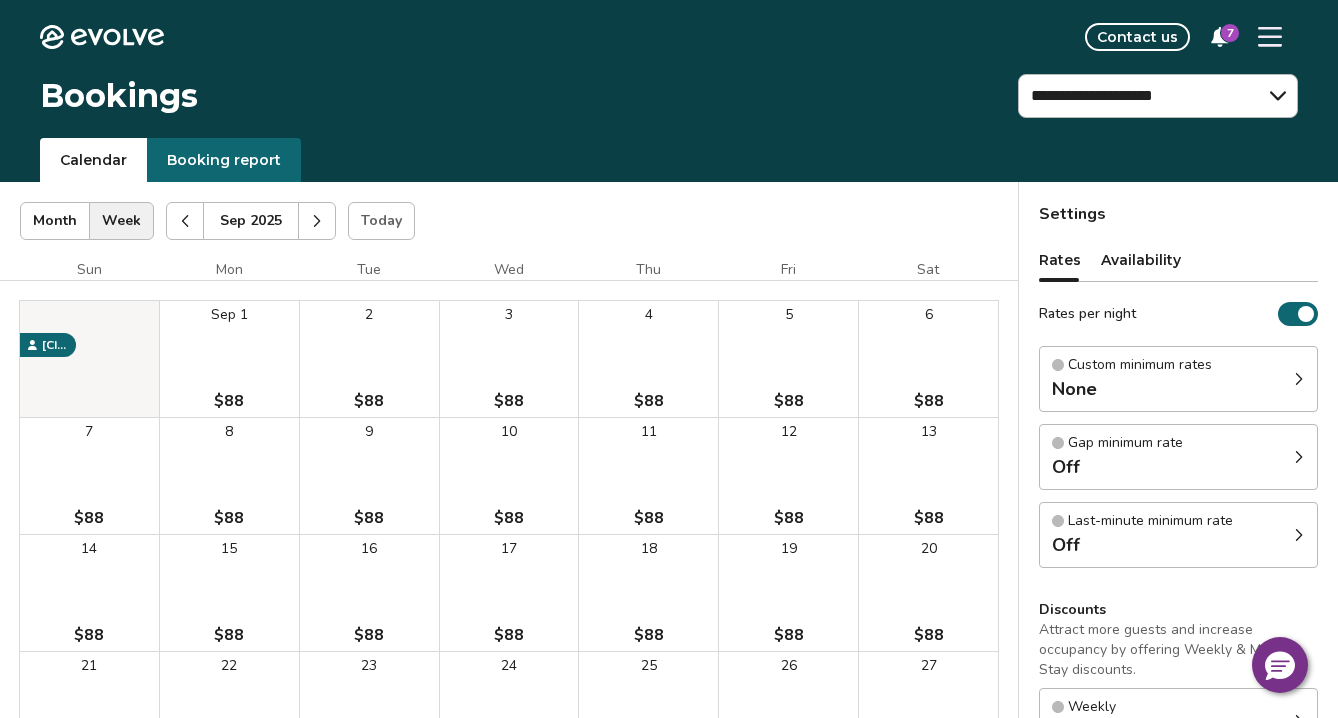 click 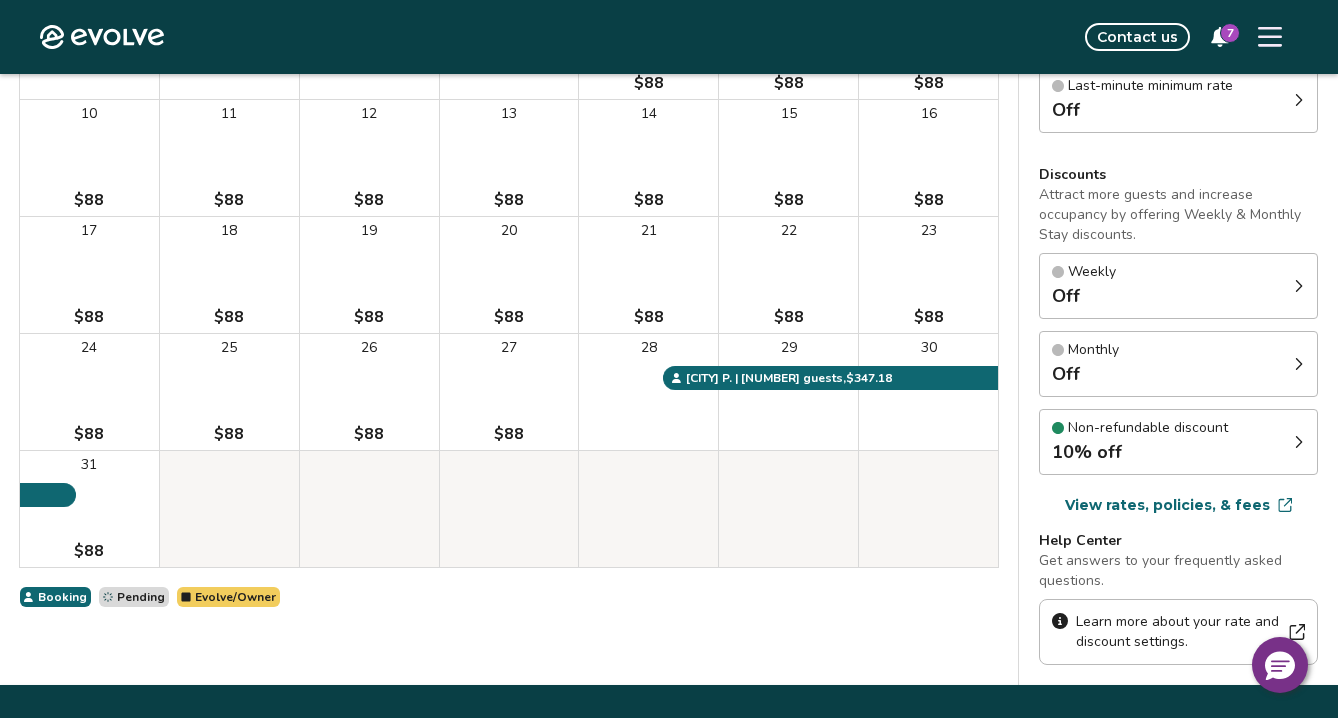 scroll, scrollTop: 453, scrollLeft: 0, axis: vertical 